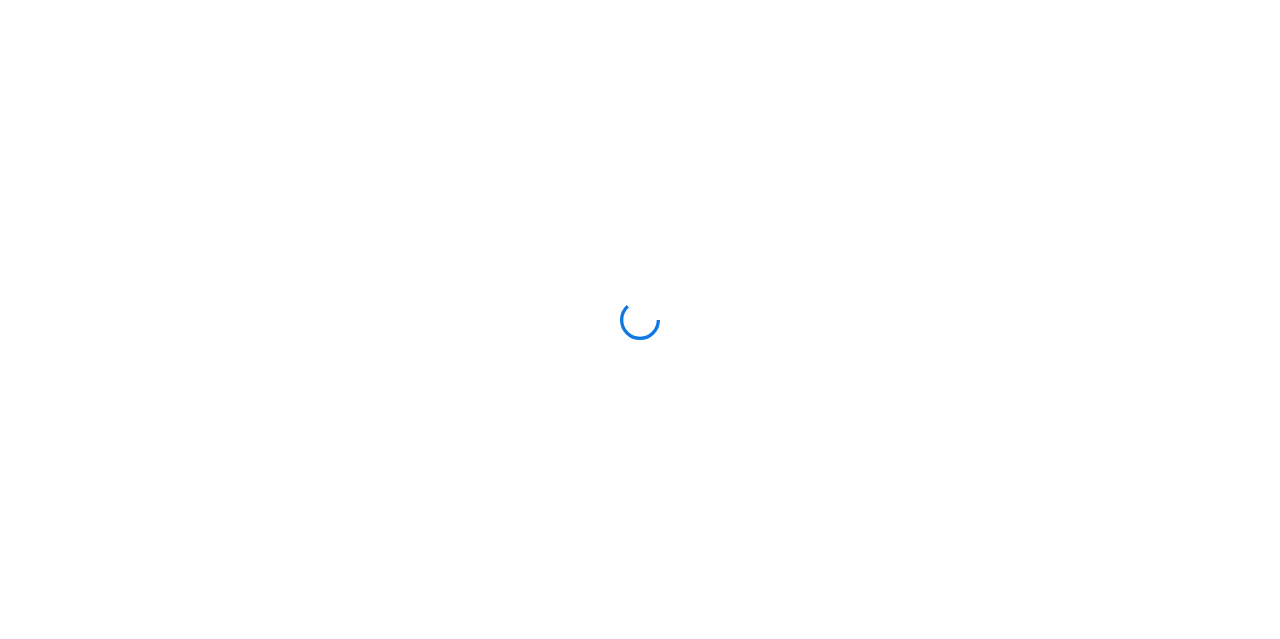 scroll, scrollTop: 0, scrollLeft: 0, axis: both 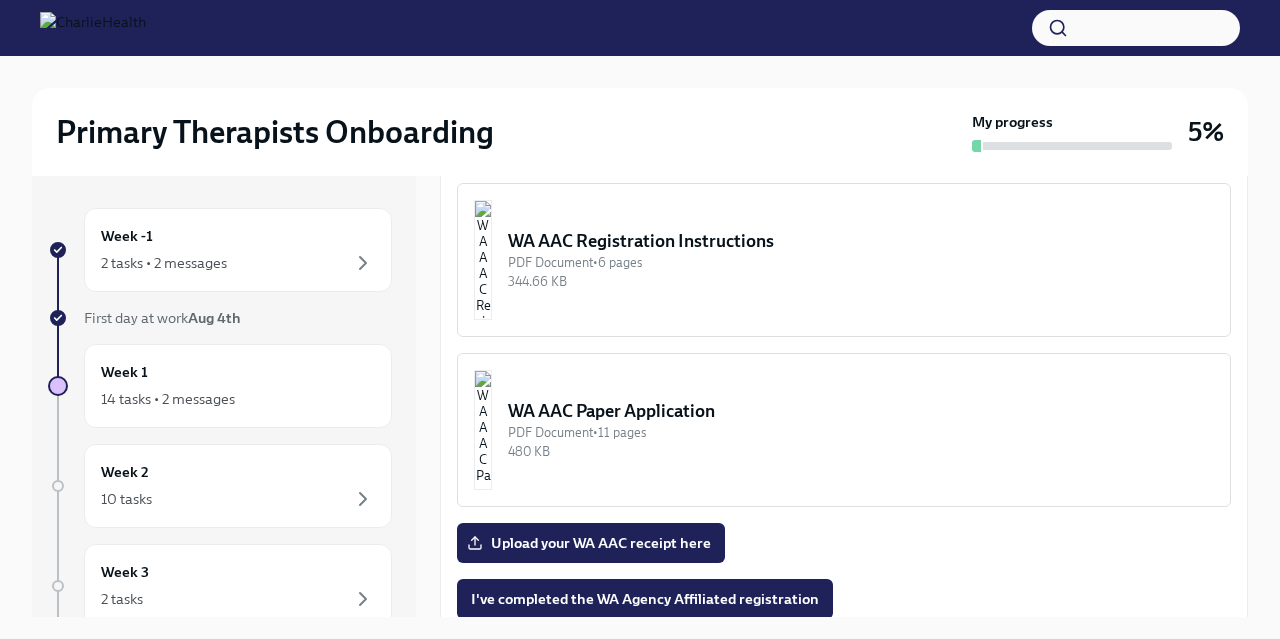 click on "WA AAC Registration Instructions" at bounding box center (861, 241) 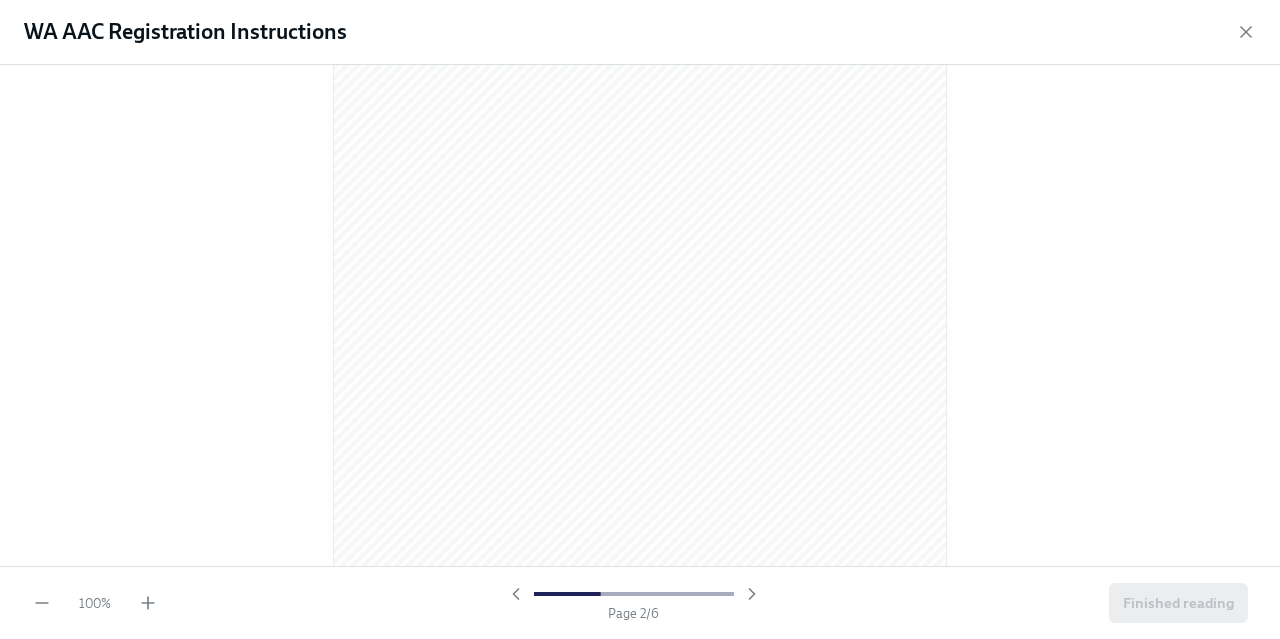 scroll, scrollTop: 999, scrollLeft: 0, axis: vertical 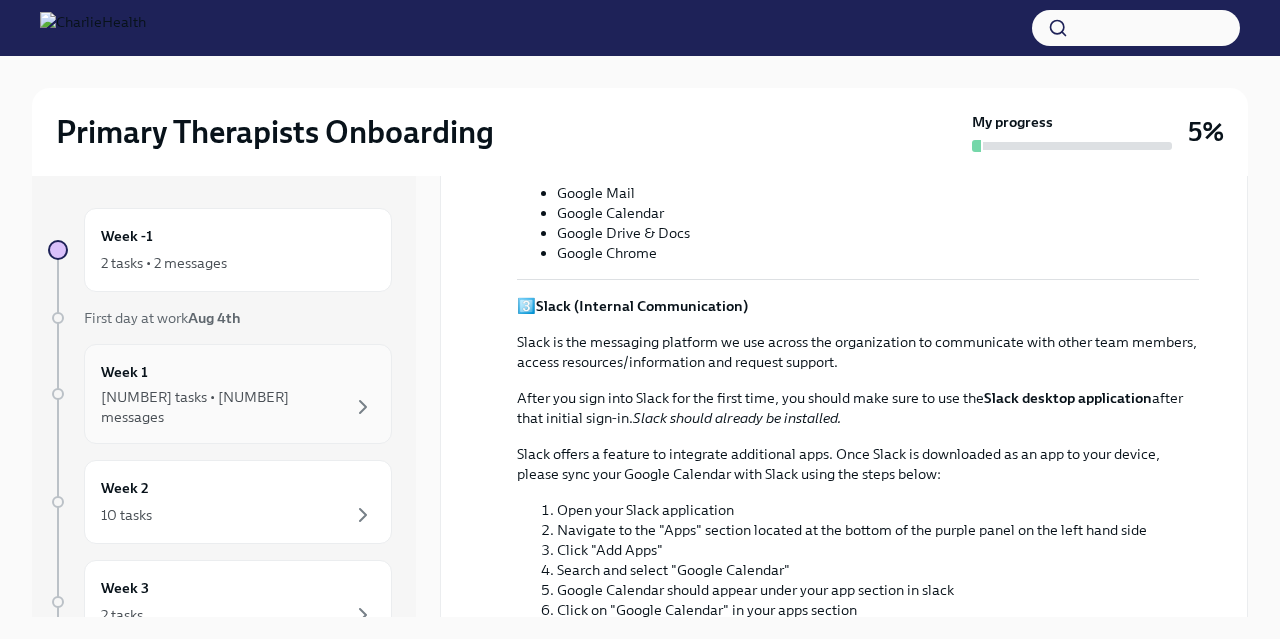 click on "Week 1 14 tasks • 2 messages" at bounding box center [238, 394] 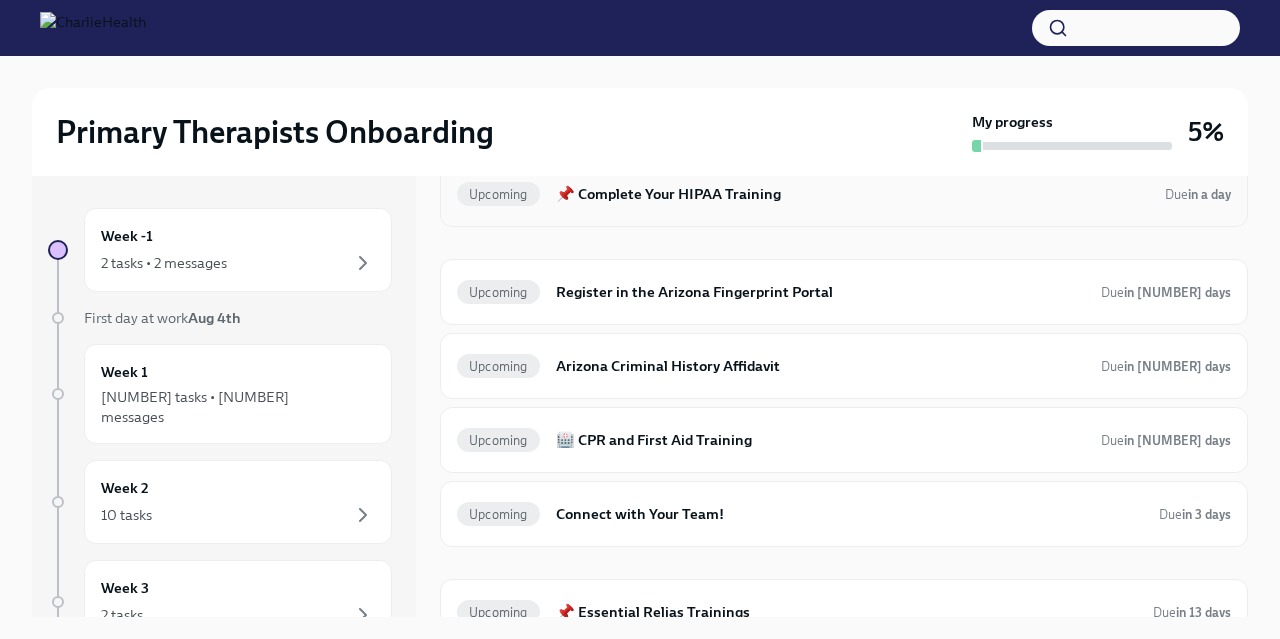 click on "📌 Complete Your HIPAA Training" at bounding box center (852, 194) 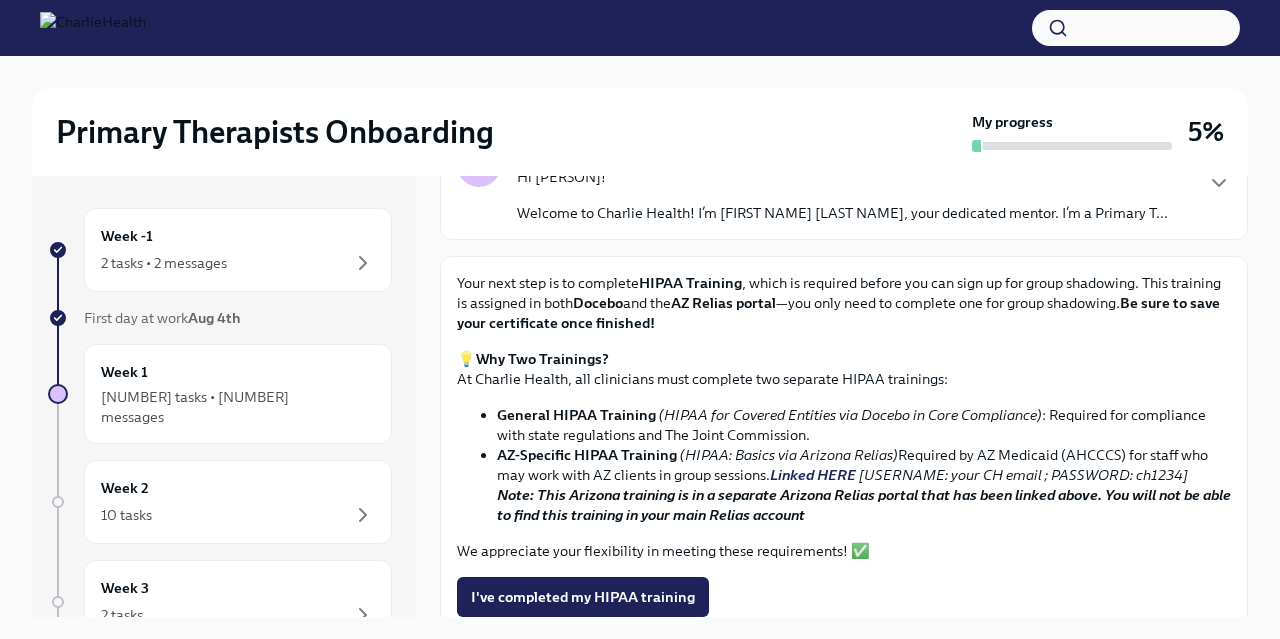 scroll, scrollTop: 164, scrollLeft: 0, axis: vertical 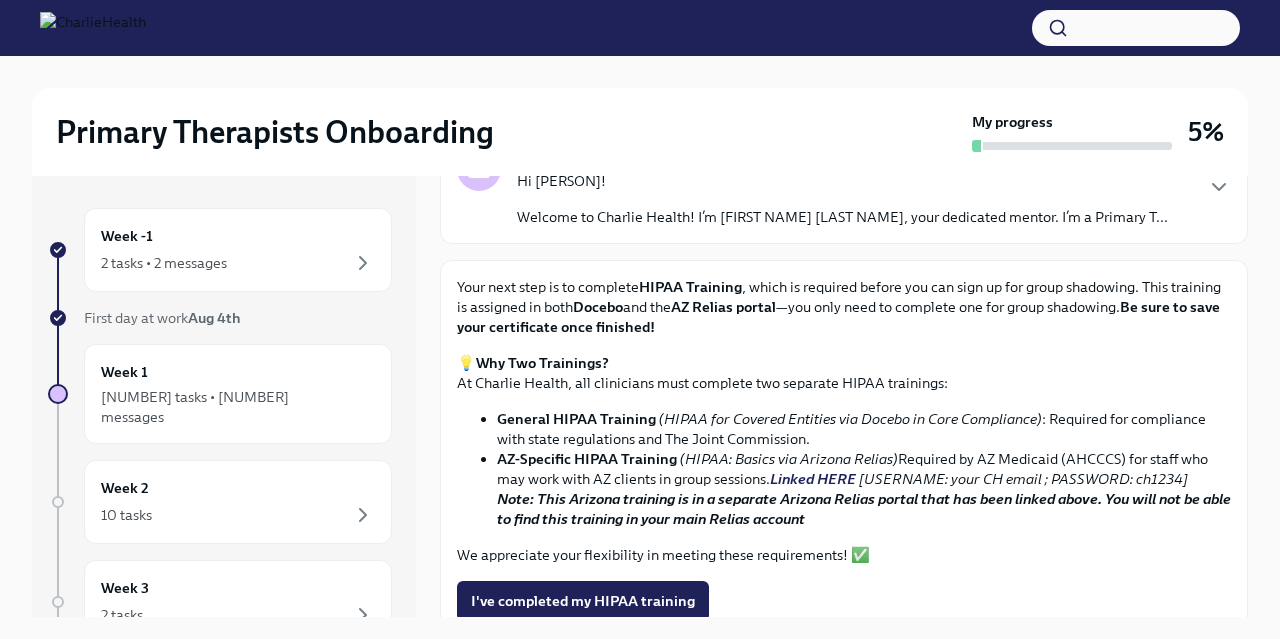 click on "Hi Victoria!
Welcome to Charlie Health! I’m Mechelle Munroe, your dedicated mentor. I’m a Primary T..." at bounding box center (842, 199) 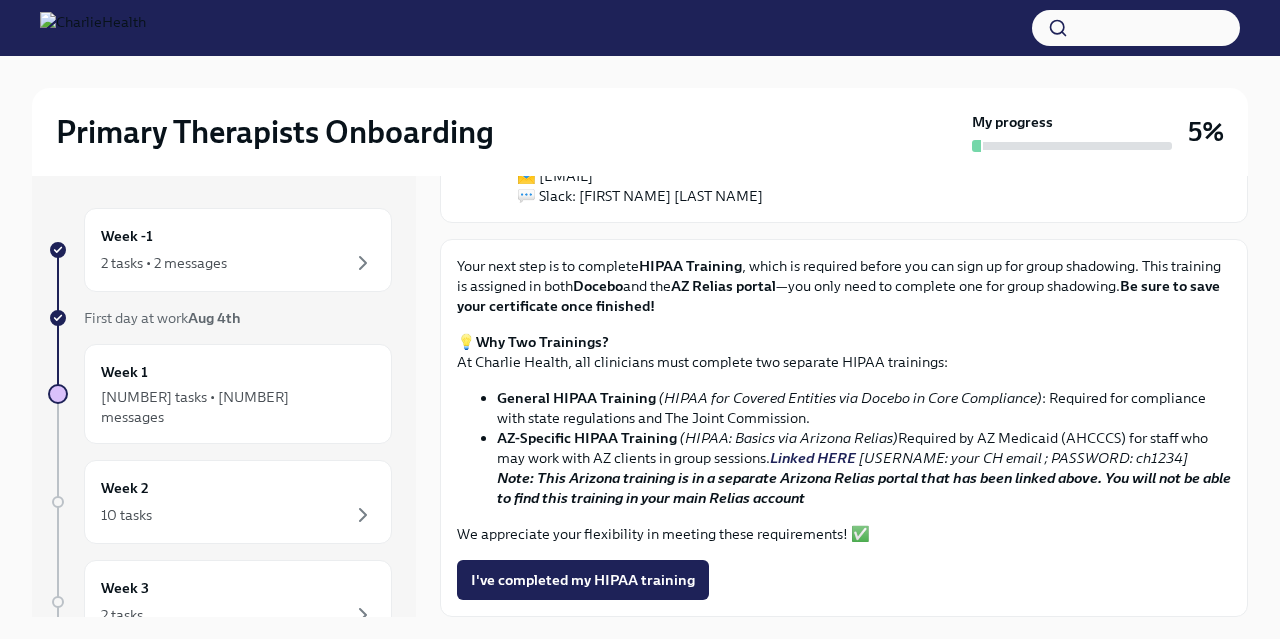 scroll, scrollTop: 476, scrollLeft: 0, axis: vertical 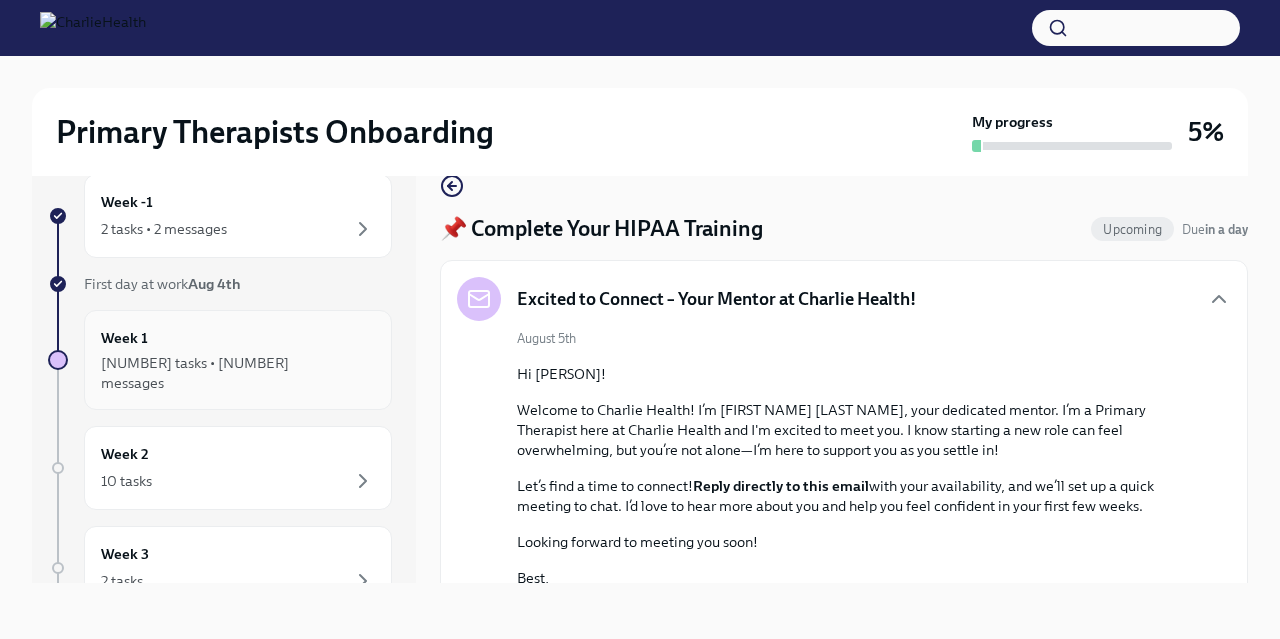 click on "Week 1 14 tasks • 2 messages" at bounding box center (238, 360) 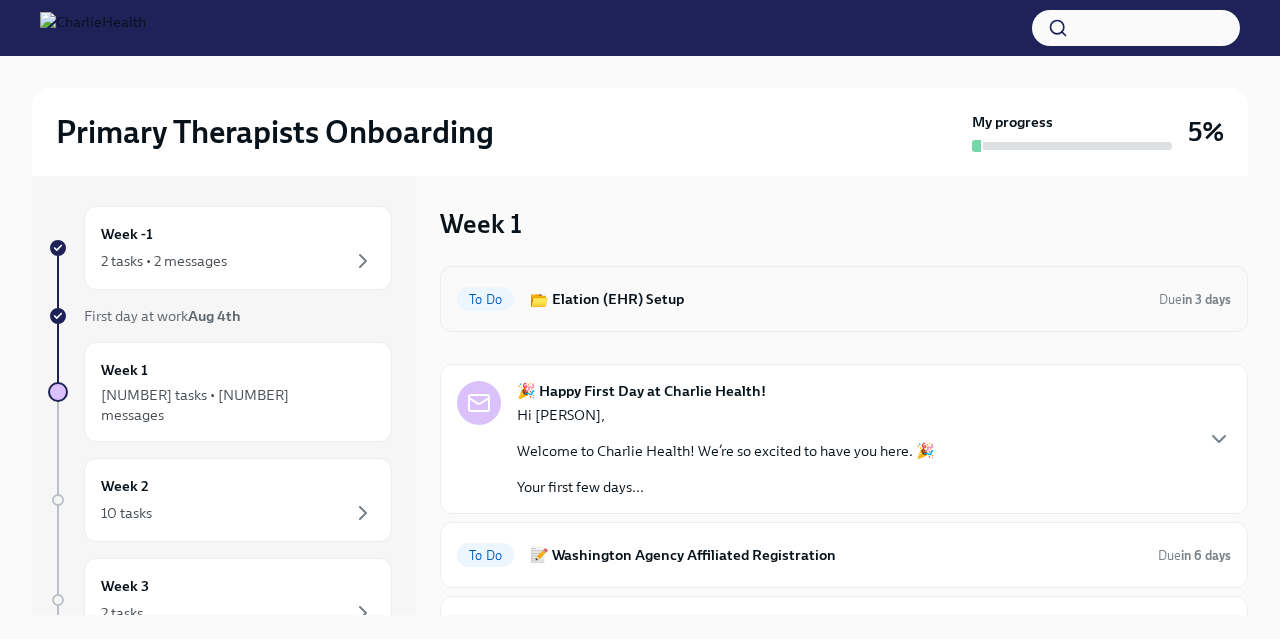 click on "To Do 📂 Elation (EHR) Setup Due  in 3 days" at bounding box center [844, 299] 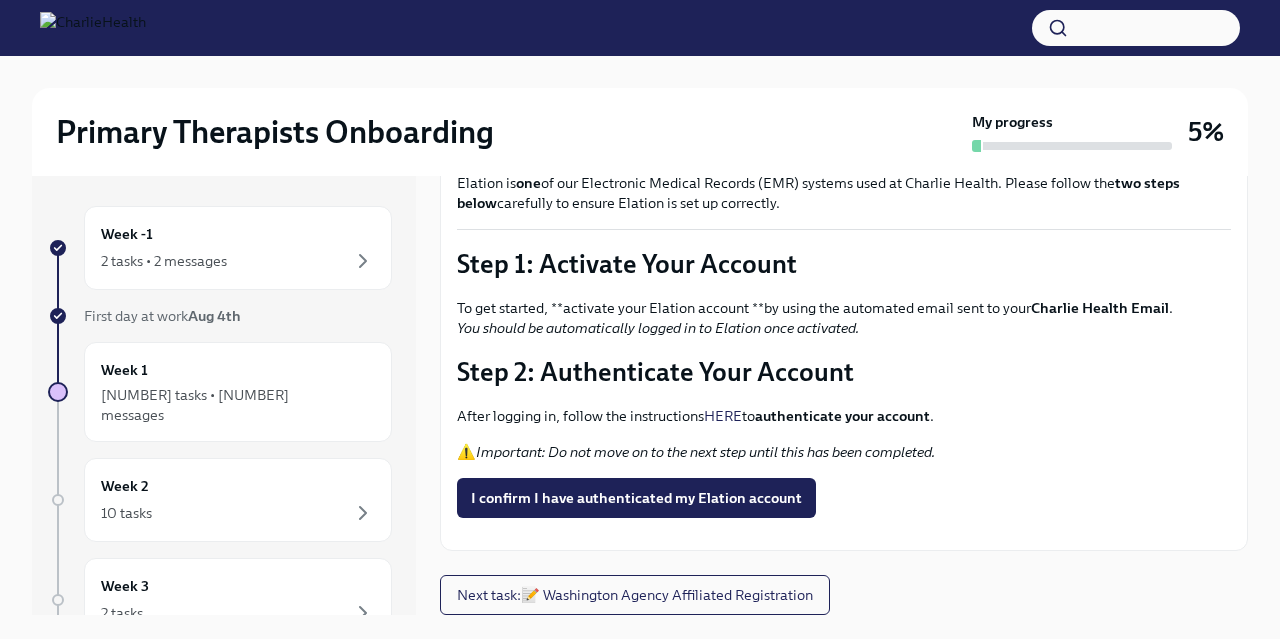 scroll, scrollTop: 198, scrollLeft: 0, axis: vertical 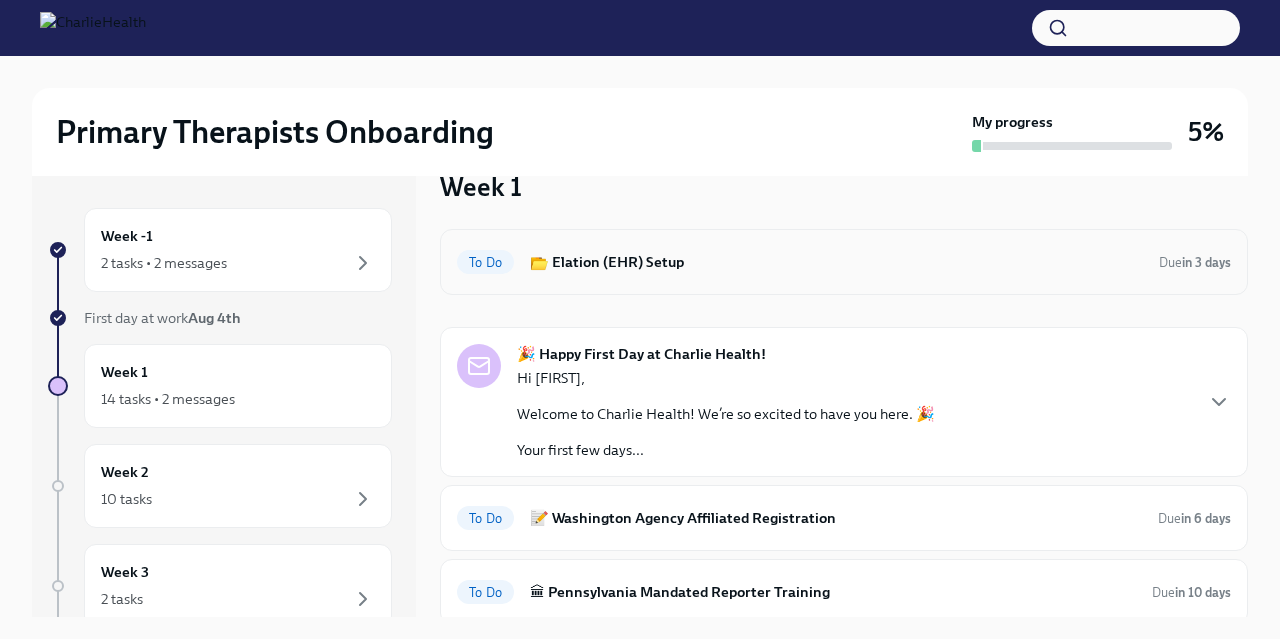 click on "📂 Elation (EHR) Setup" at bounding box center [836, 262] 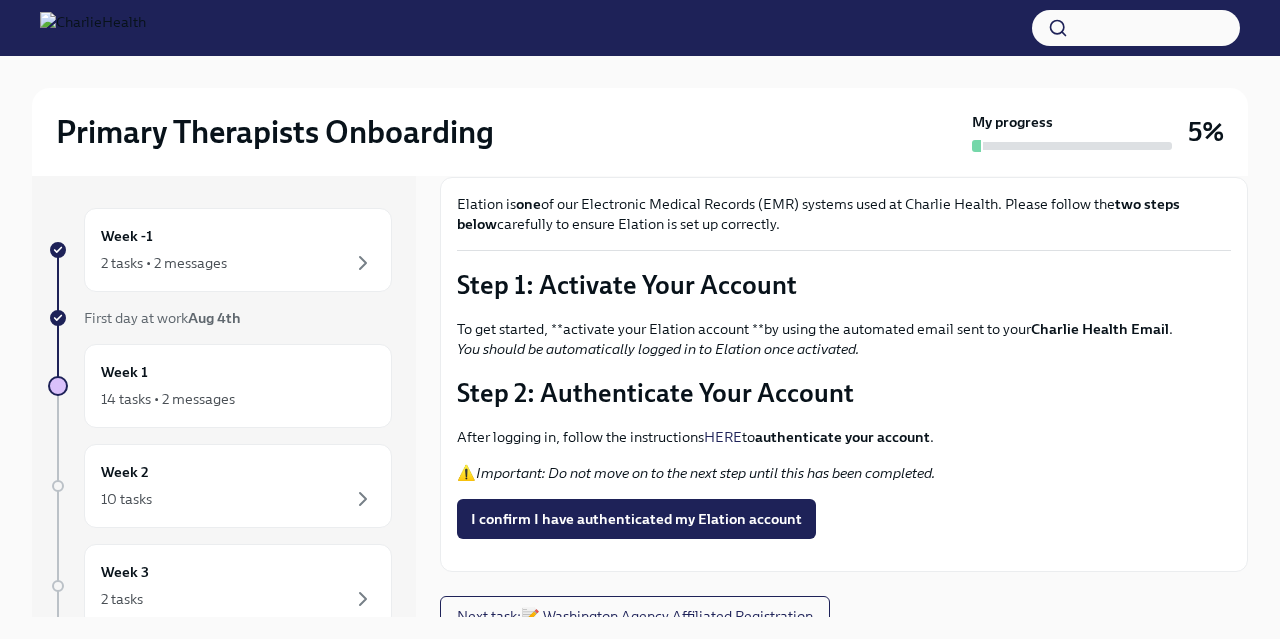 scroll, scrollTop: 148, scrollLeft: 0, axis: vertical 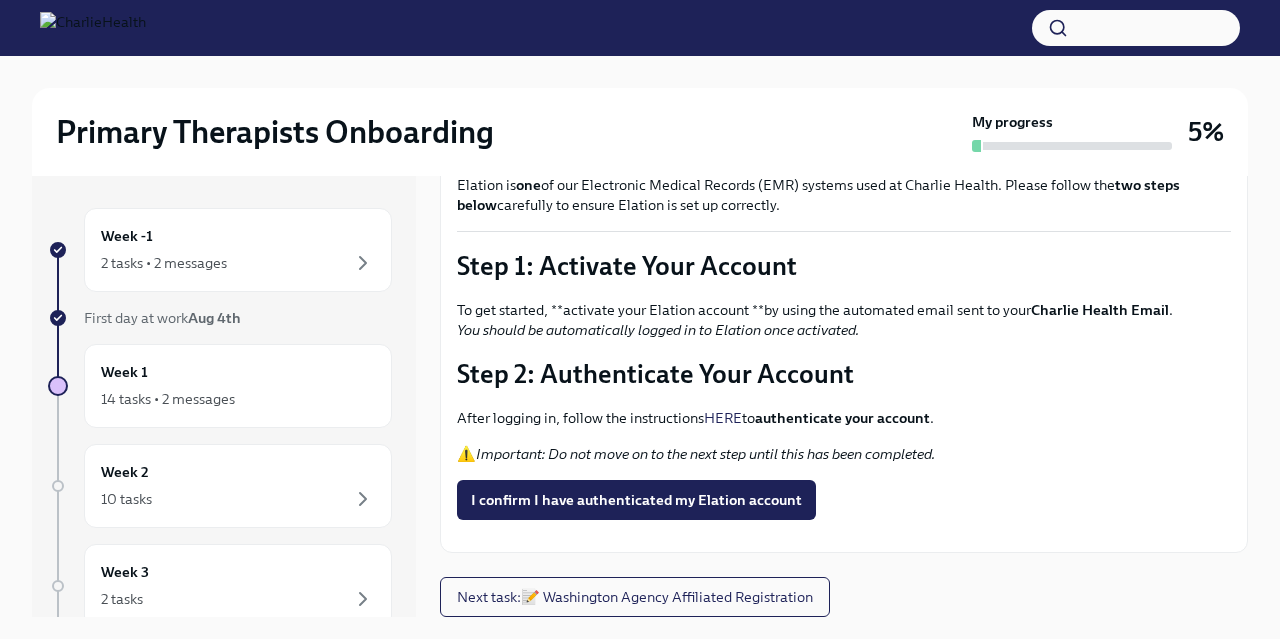 click on "HERE" at bounding box center (723, 418) 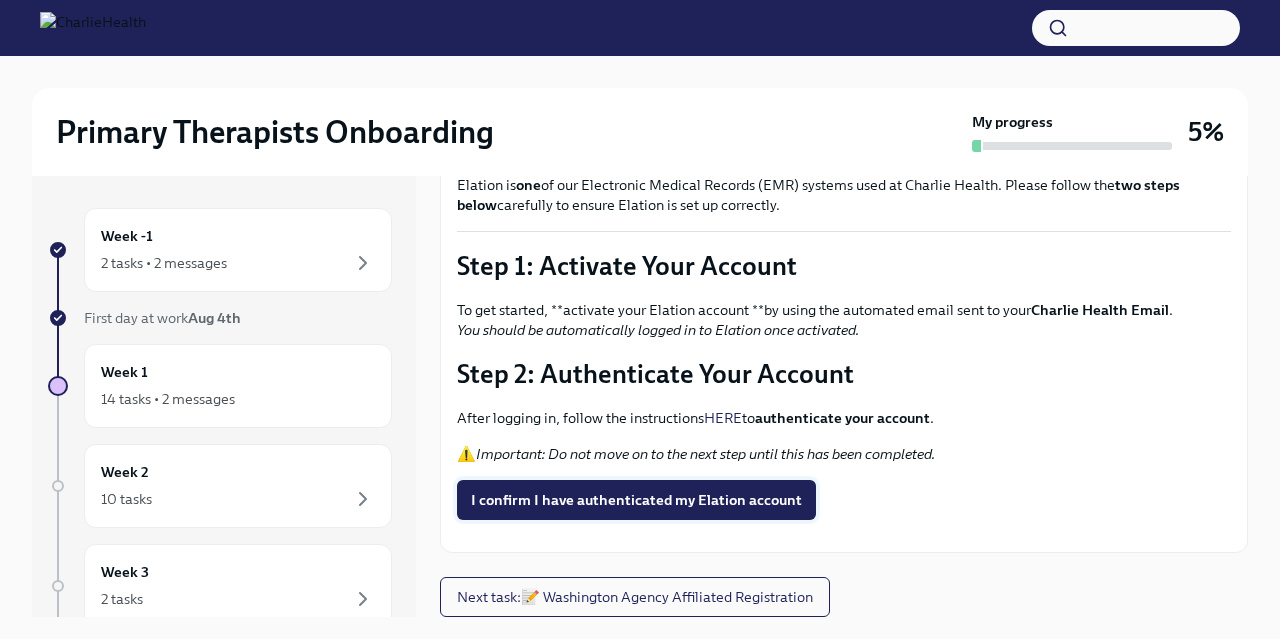 click on "I confirm I have authenticated my Elation account" at bounding box center (636, 500) 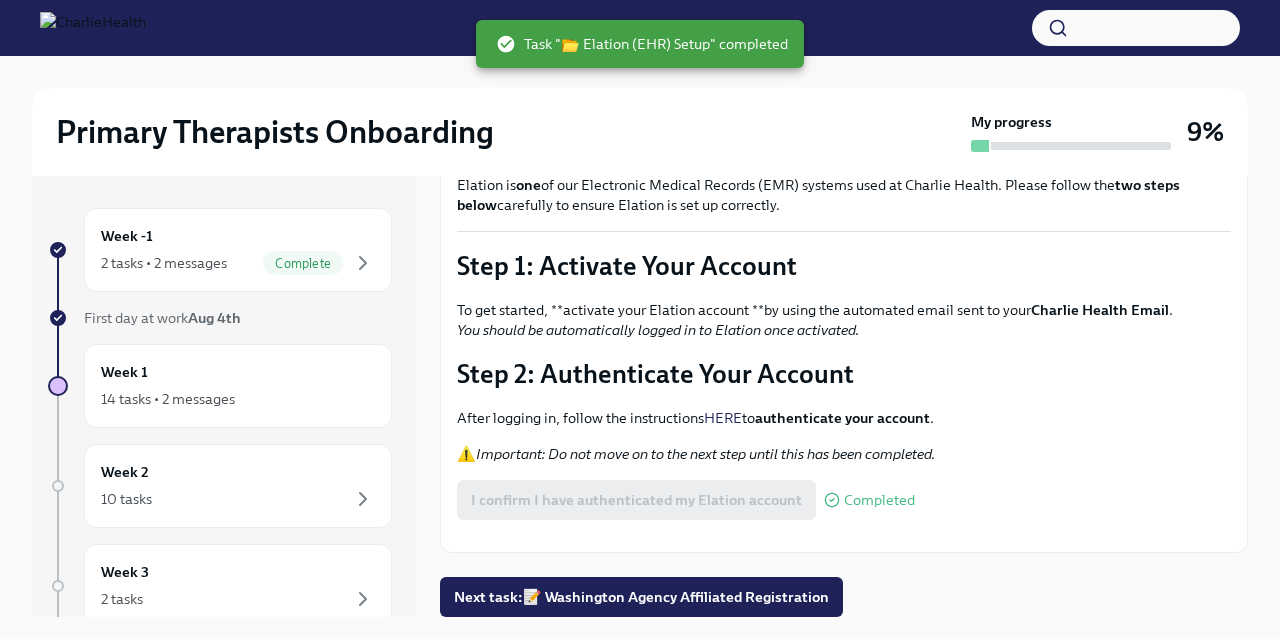 click at bounding box center (844, 536) 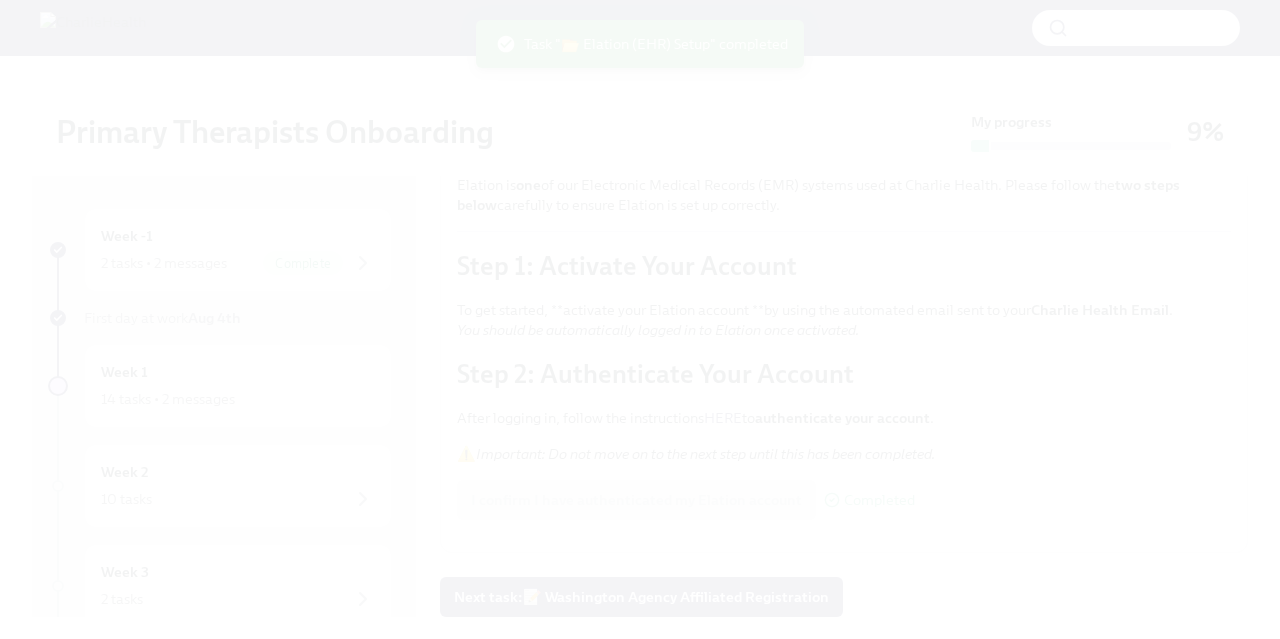 click at bounding box center (640, 319) 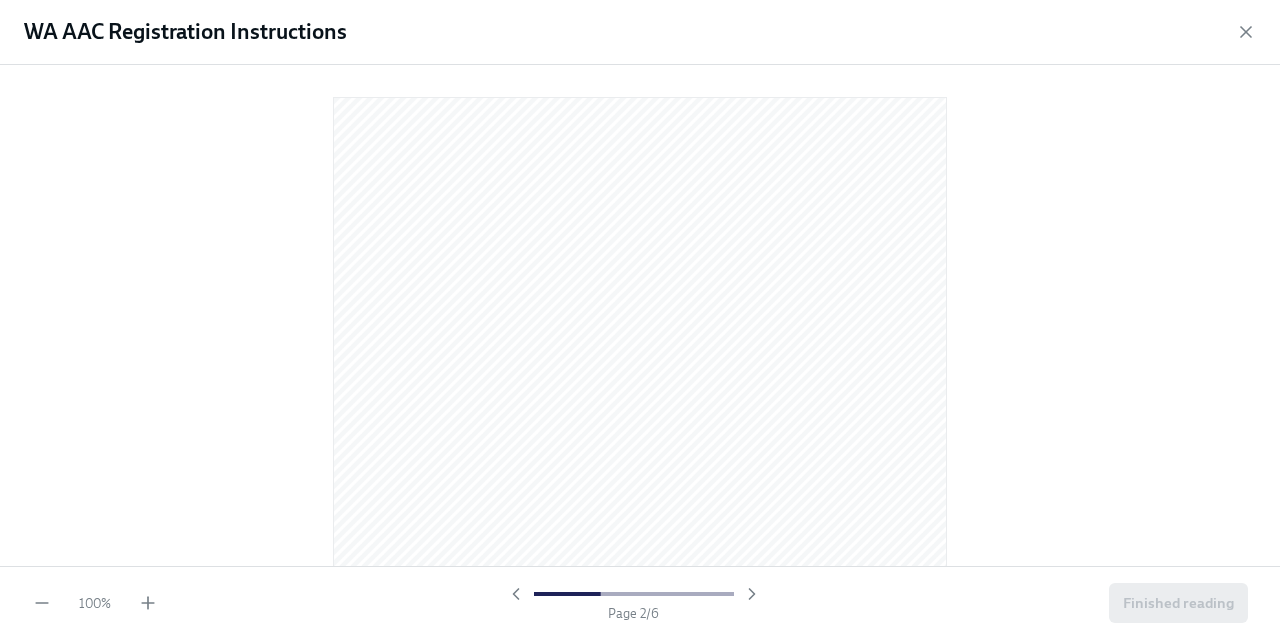 scroll, scrollTop: 0, scrollLeft: 0, axis: both 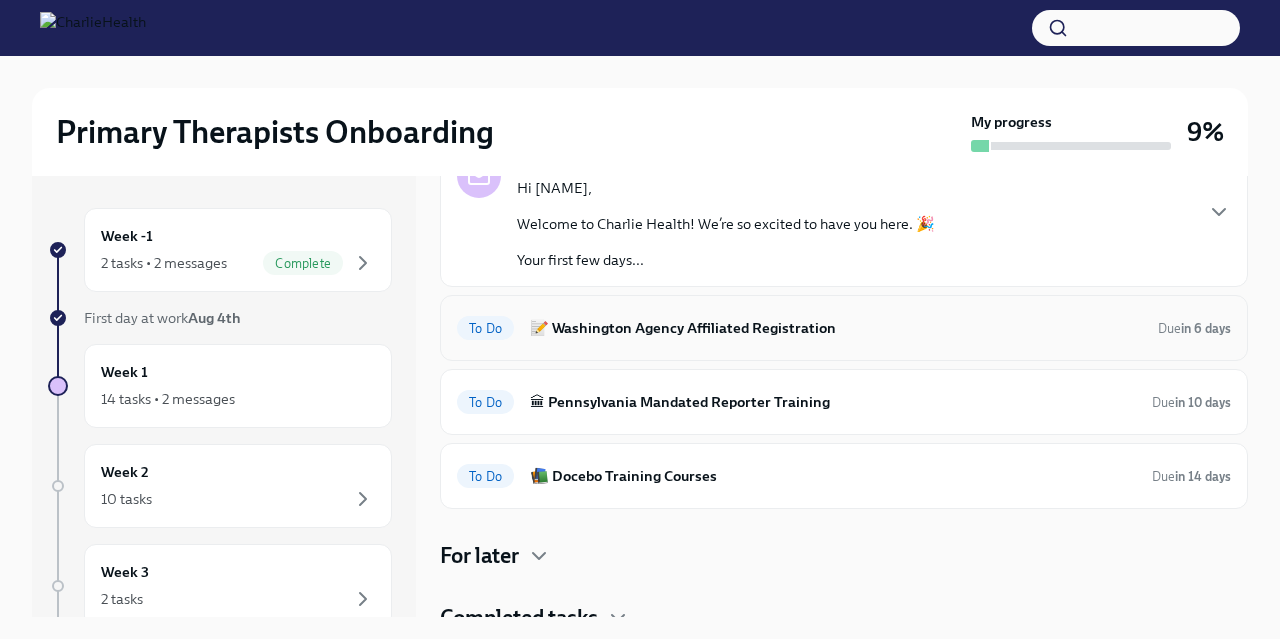 click on "📝 Washington Agency Affiliated Registration" at bounding box center [836, 328] 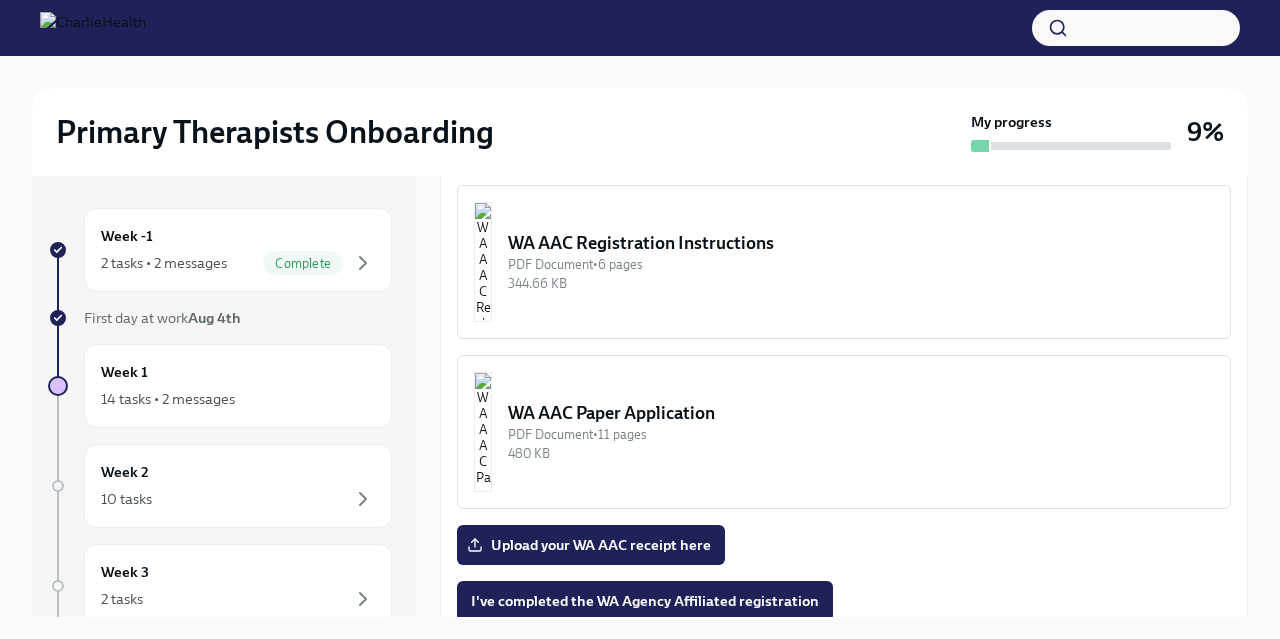 scroll, scrollTop: 921, scrollLeft: 0, axis: vertical 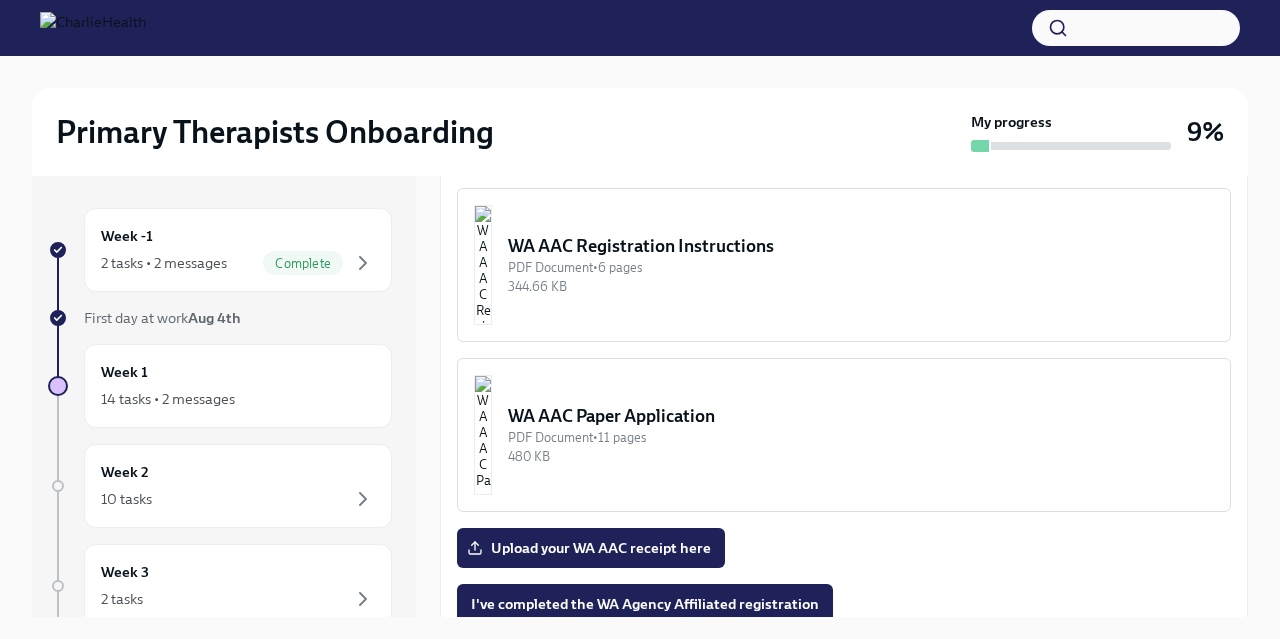 click on "PDF Document  •  6 pages" at bounding box center [861, 267] 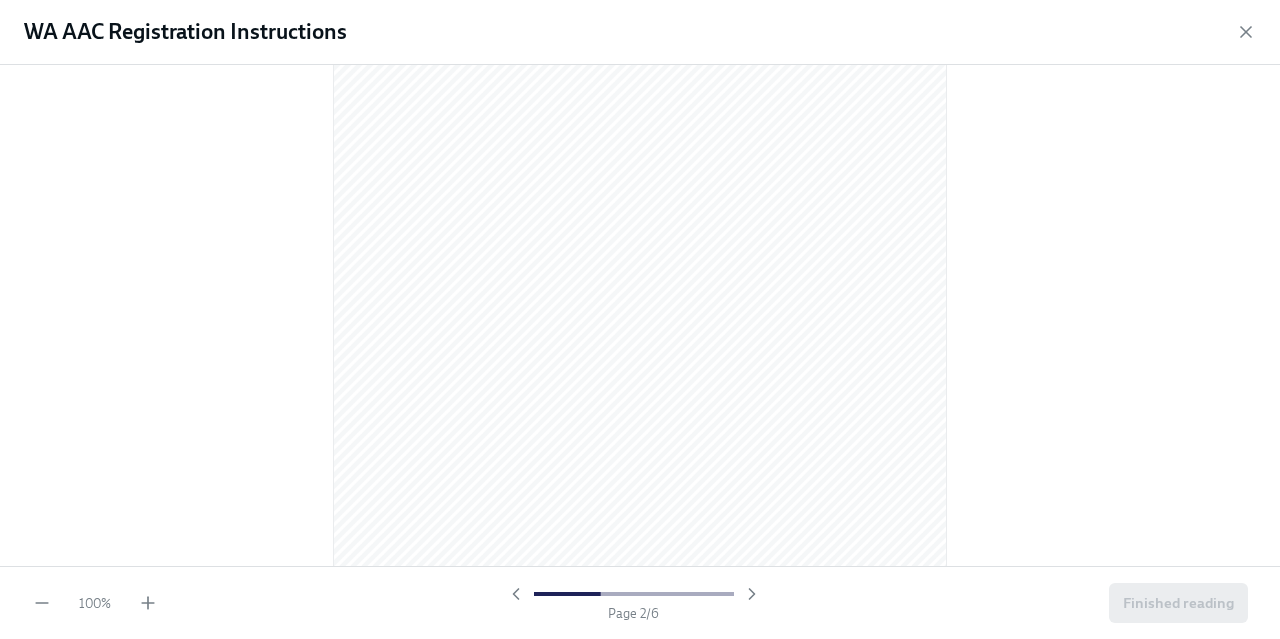 scroll, scrollTop: 891, scrollLeft: 0, axis: vertical 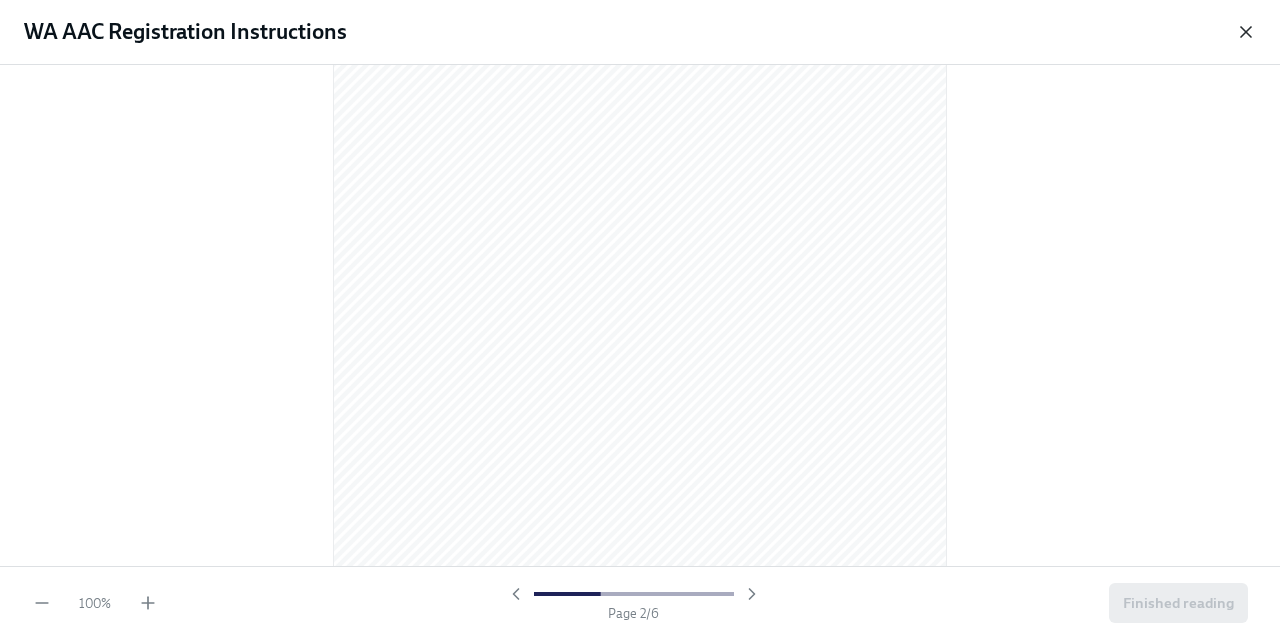 click 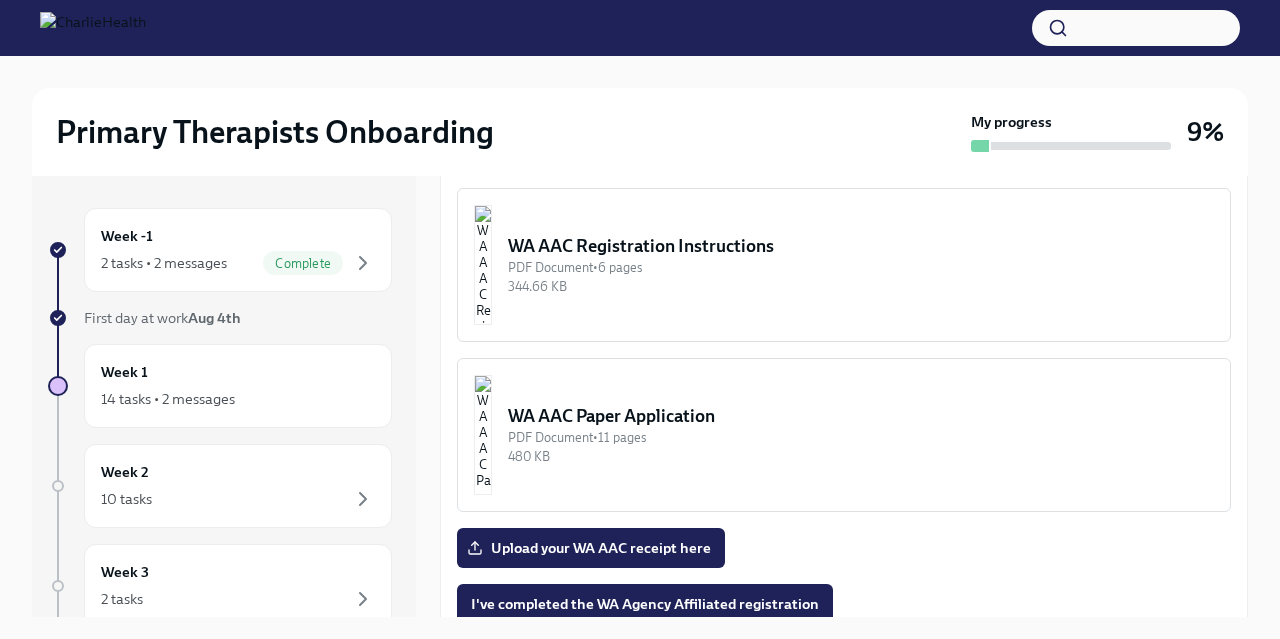 click on "WA AAC Registration Instructions PDF Document  •  6 pages 344.66 KB" at bounding box center (844, 265) 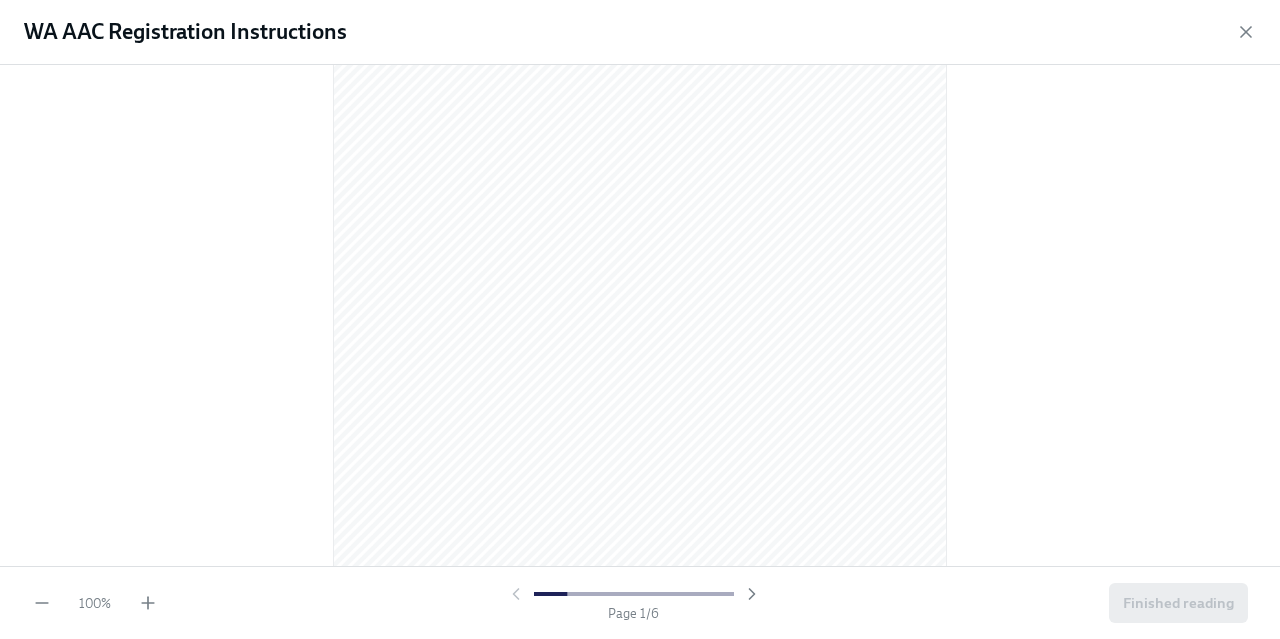 scroll, scrollTop: 140, scrollLeft: 0, axis: vertical 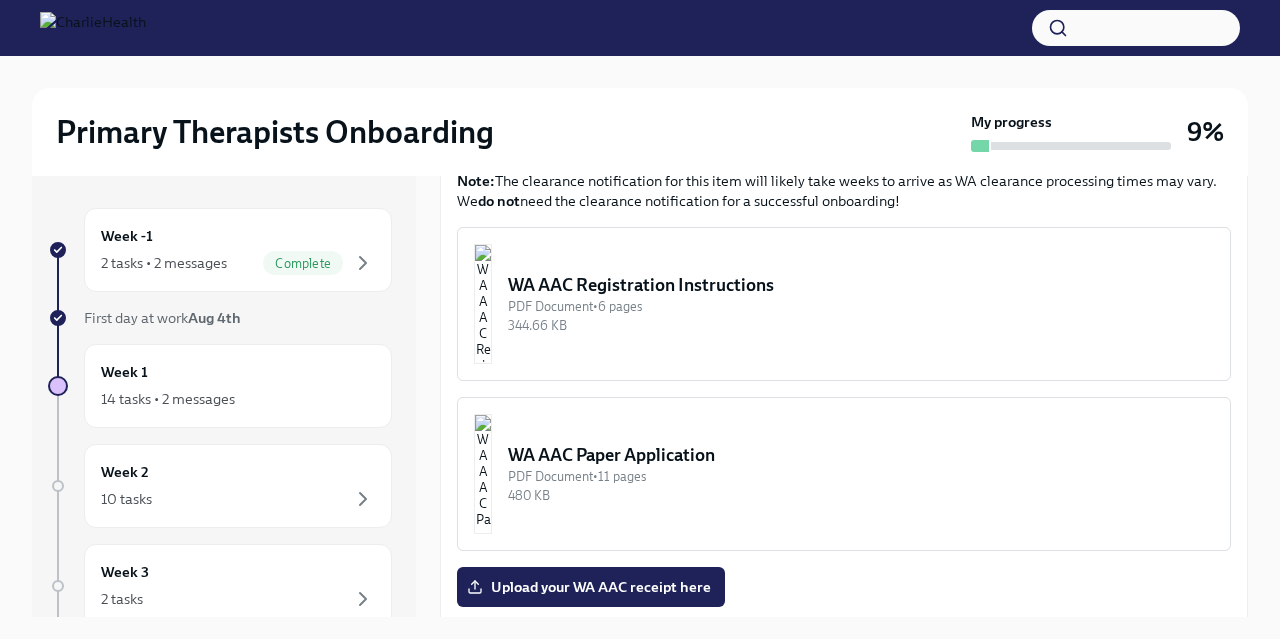 click on "WA AAC Registration Instructions" at bounding box center (861, 285) 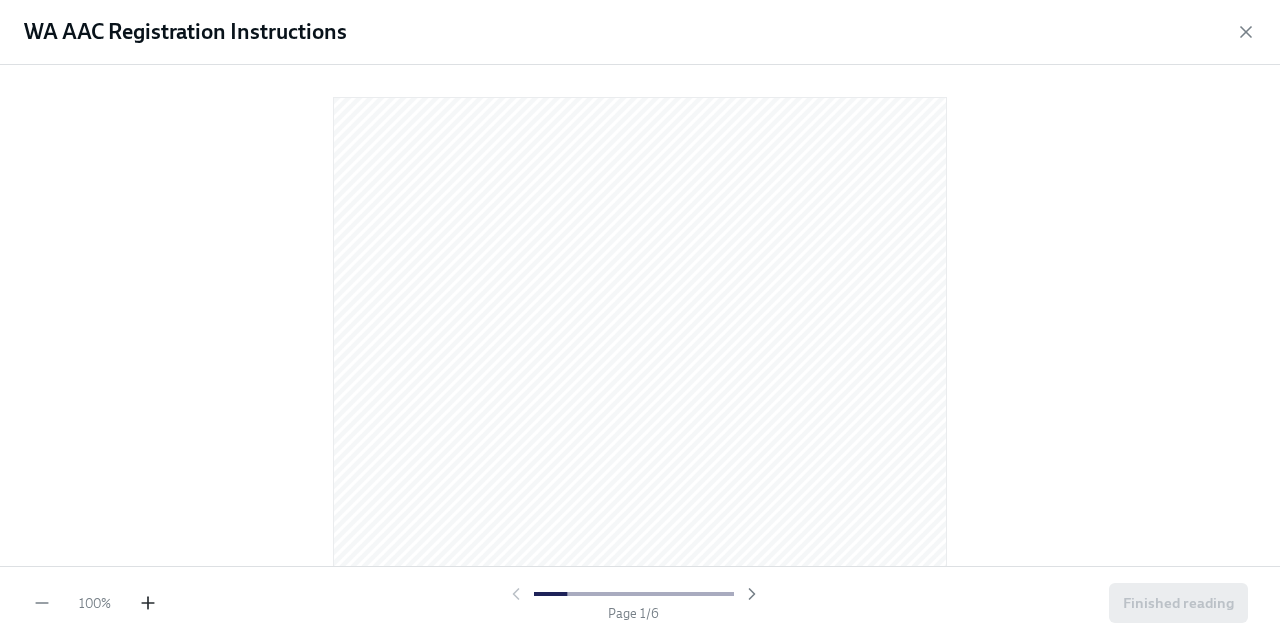 click 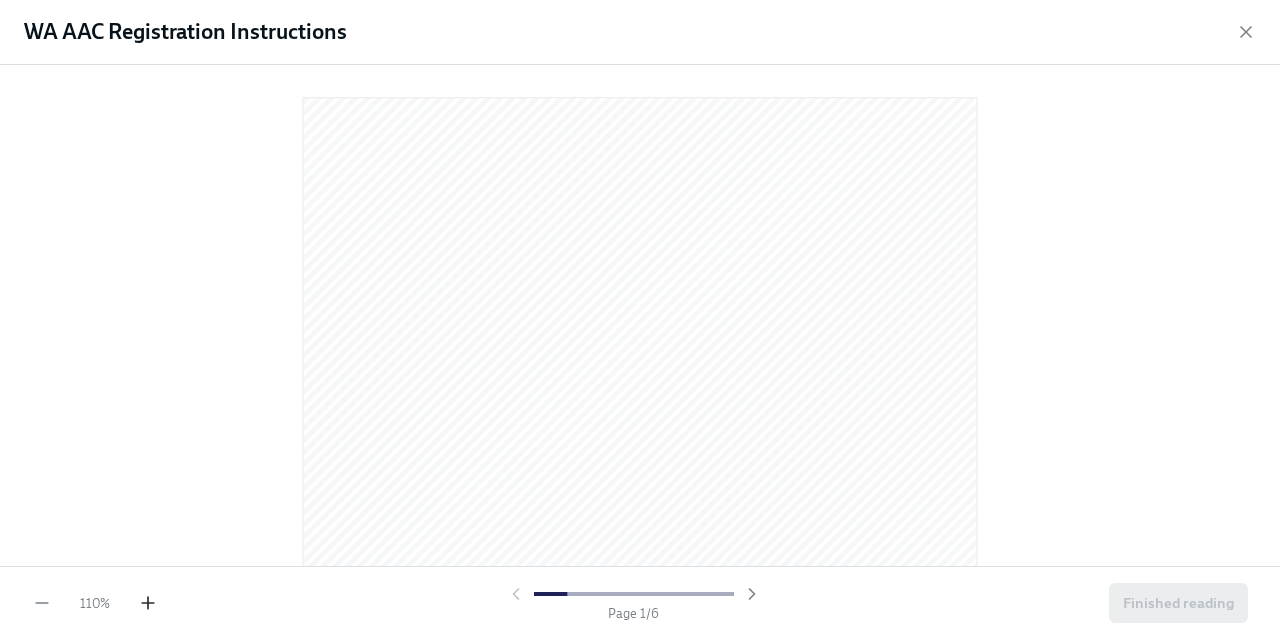 click 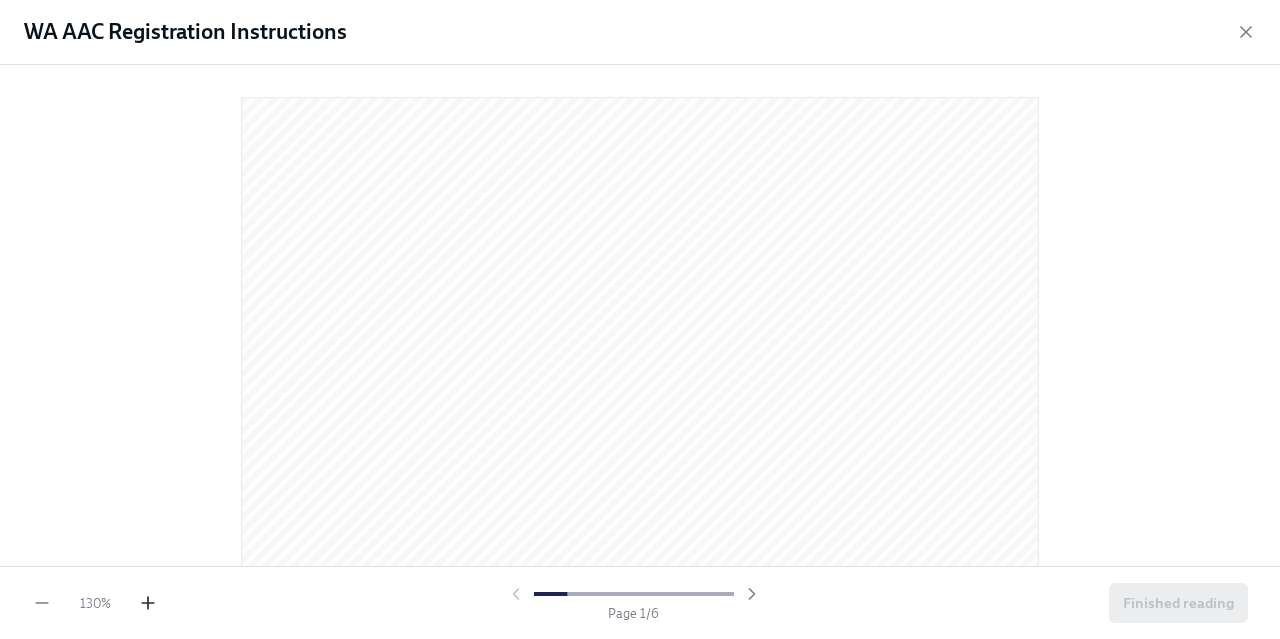 click 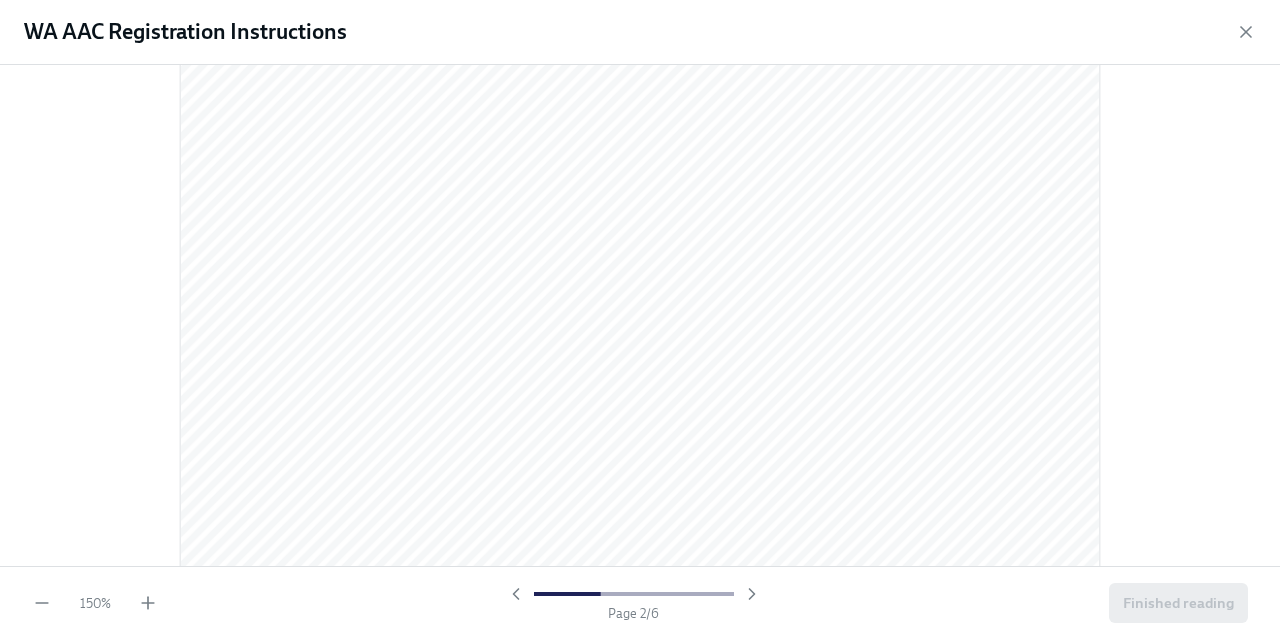 scroll, scrollTop: 1349, scrollLeft: 0, axis: vertical 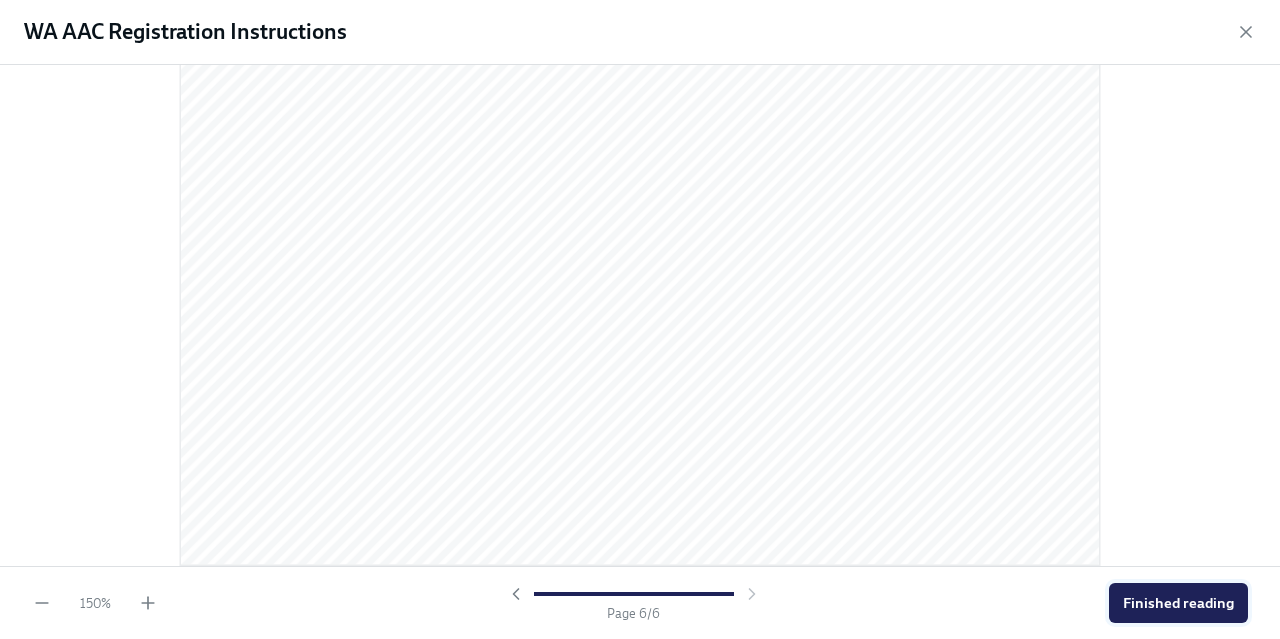 click on "Finished reading" at bounding box center [1178, 603] 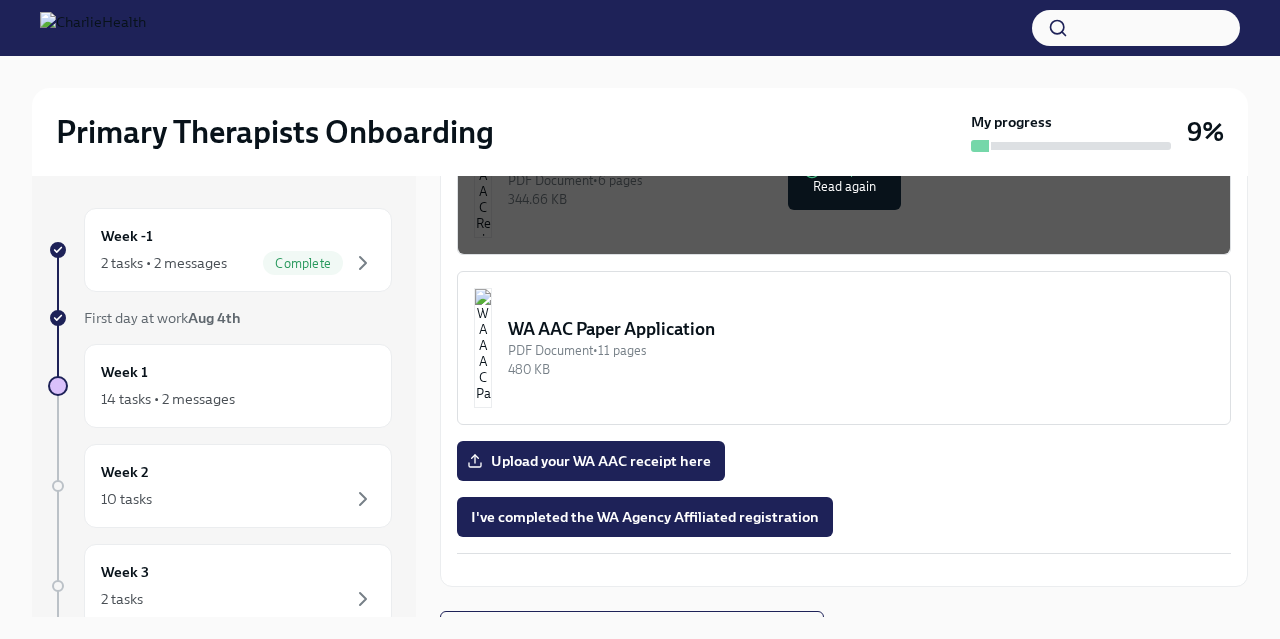 scroll, scrollTop: 1043, scrollLeft: 0, axis: vertical 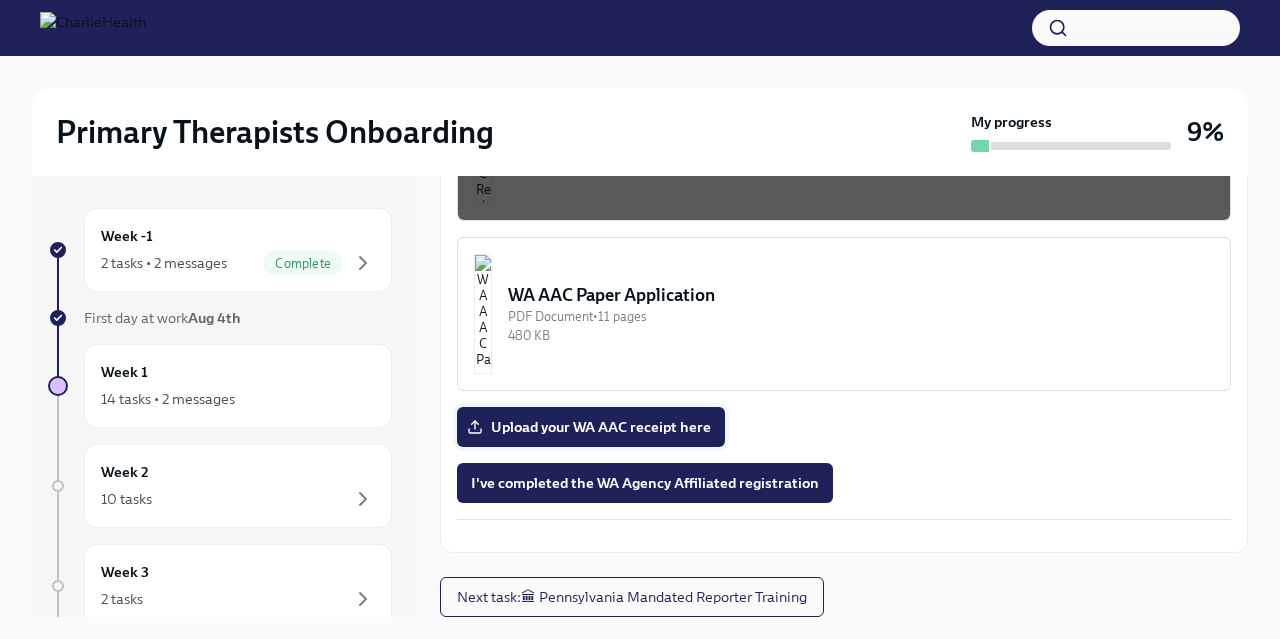 click on "Upload  your WA AAC receipt here" at bounding box center (591, 427) 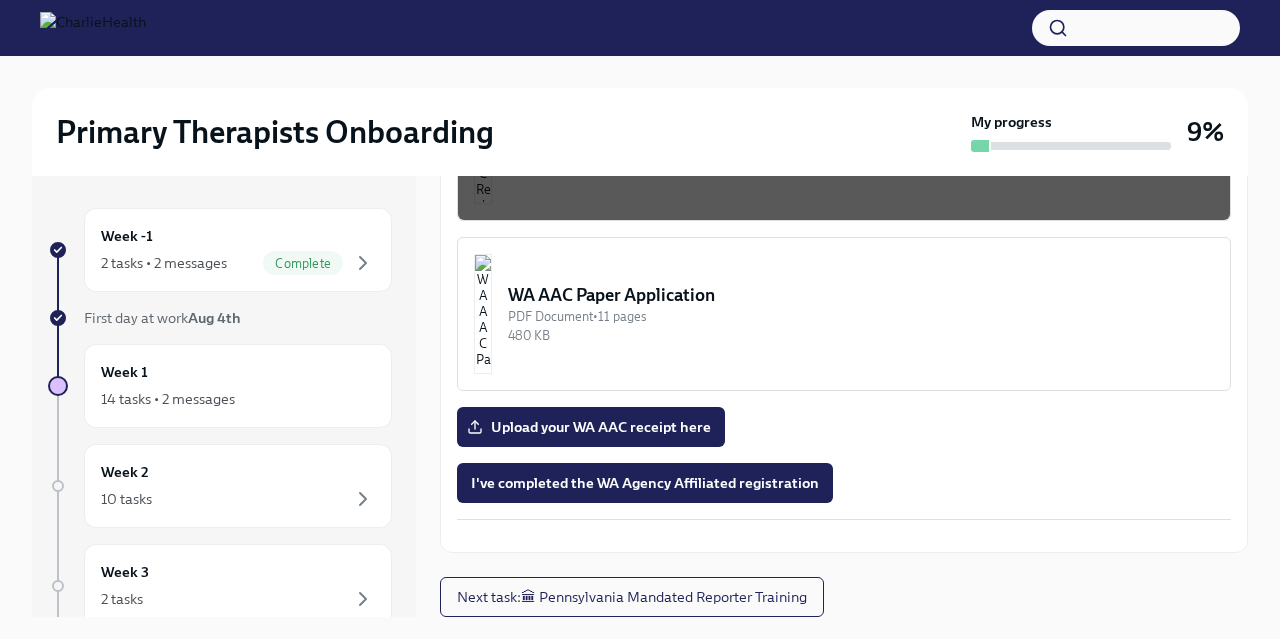 scroll, scrollTop: 1105, scrollLeft: 0, axis: vertical 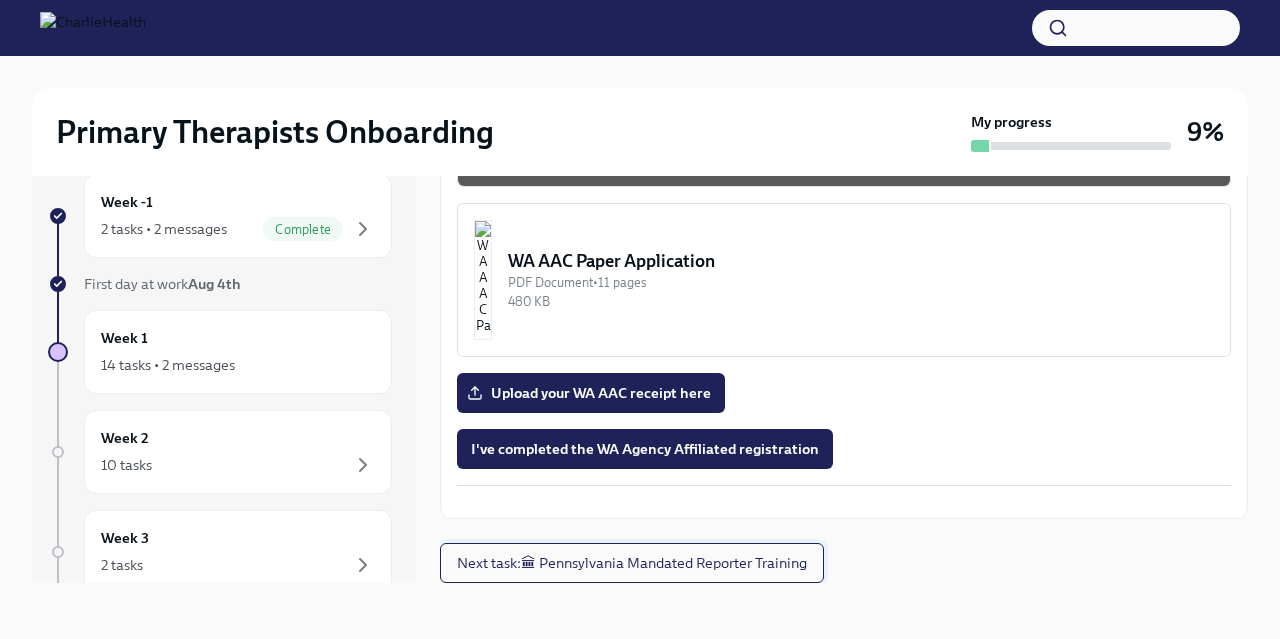 click on "Next task : 🏛 [STATE] Mandated Reporter Training" at bounding box center [632, 563] 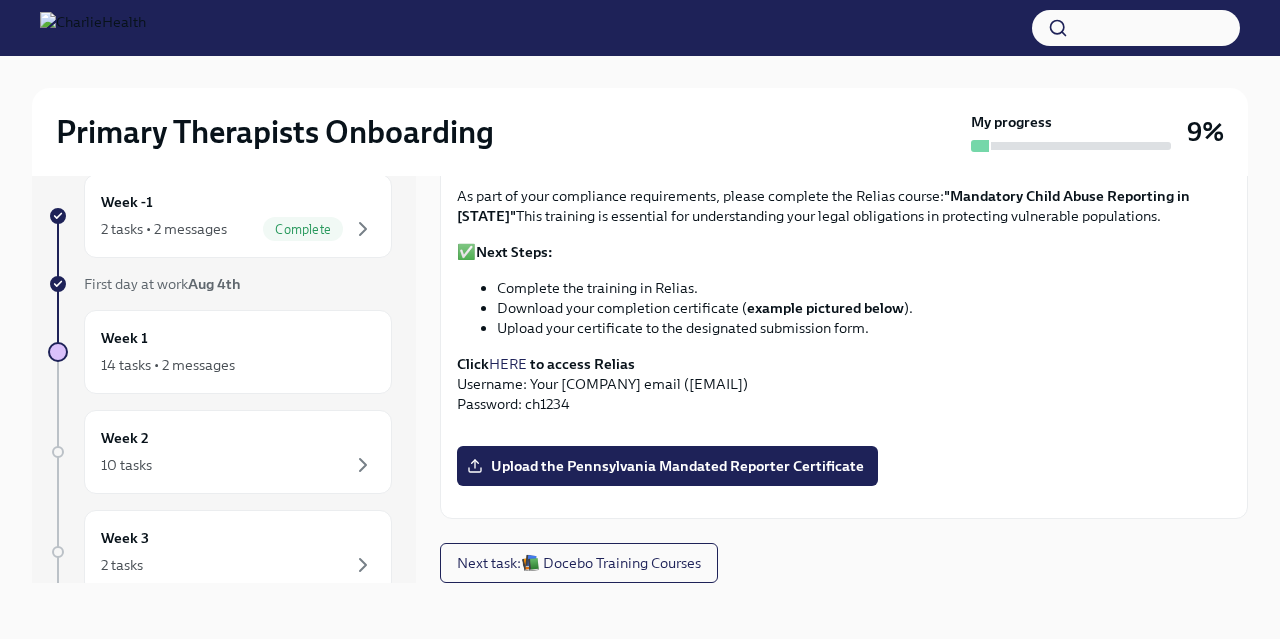 scroll, scrollTop: 431, scrollLeft: 0, axis: vertical 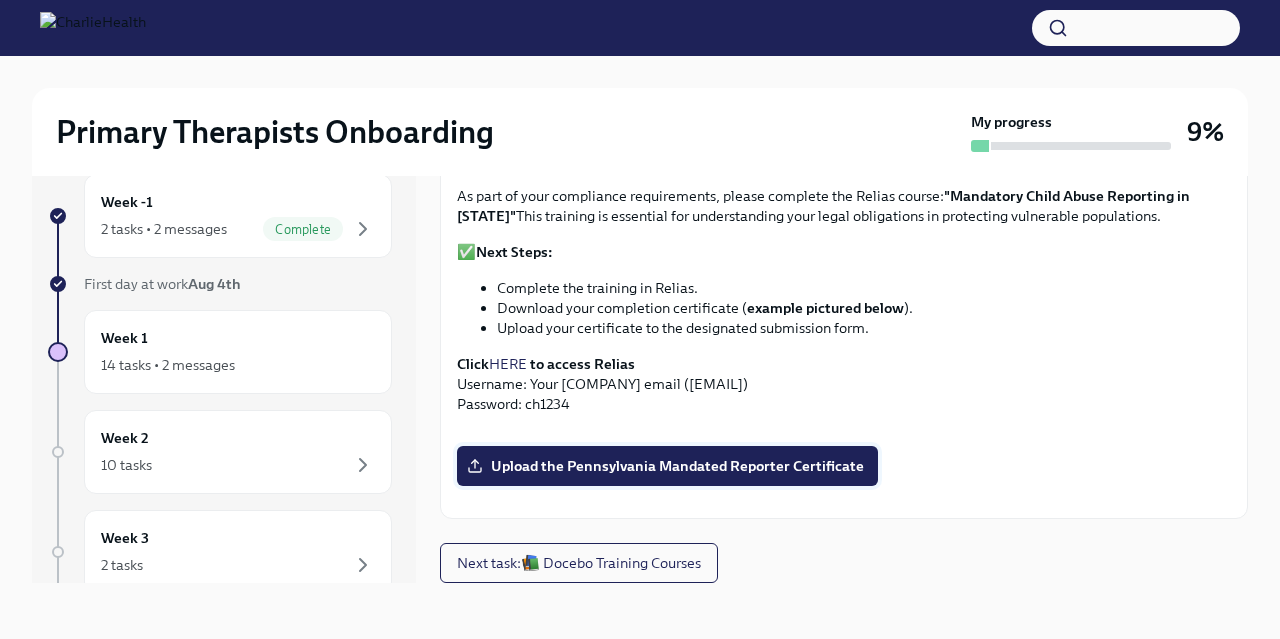 click on "Upload the Pennsylvania Mandated Reporter Certificate" at bounding box center (667, 466) 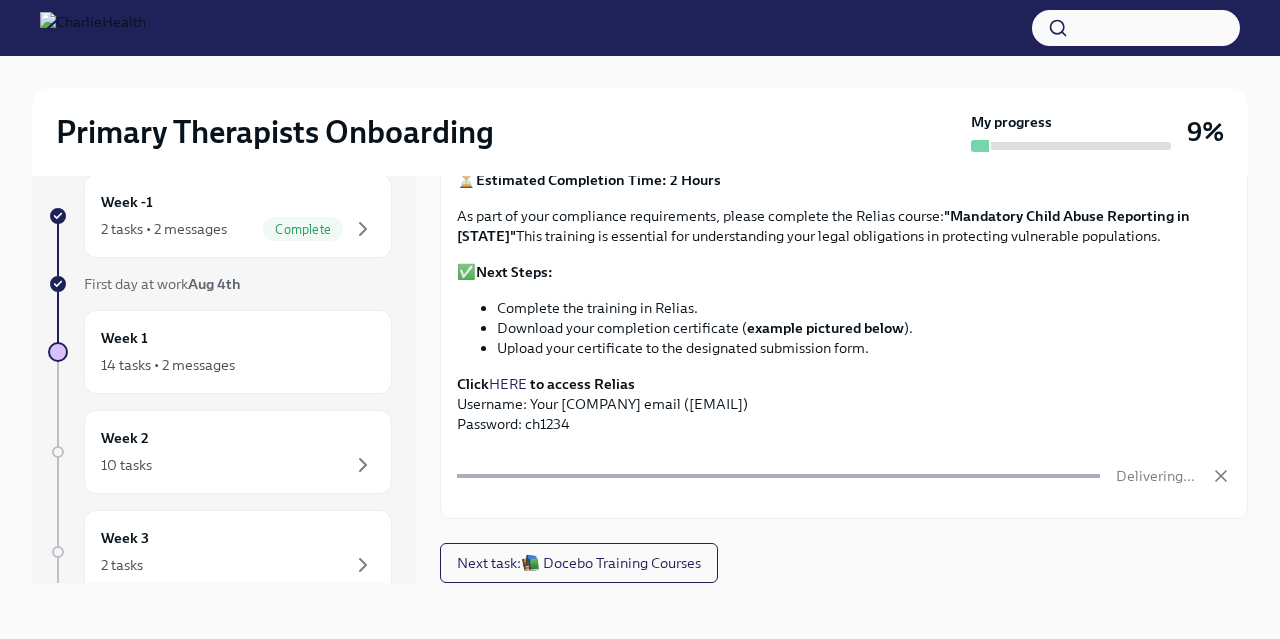 scroll, scrollTop: 762, scrollLeft: 0, axis: vertical 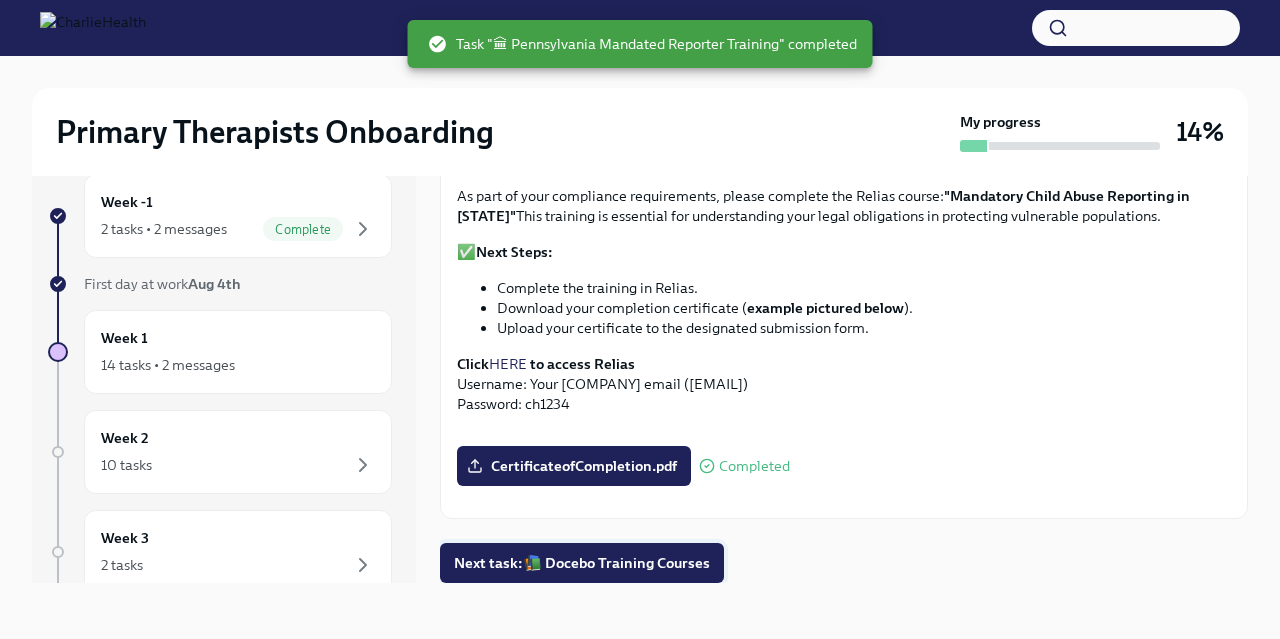 click on "Next task :  📚 Docebo Training Courses" at bounding box center (582, 563) 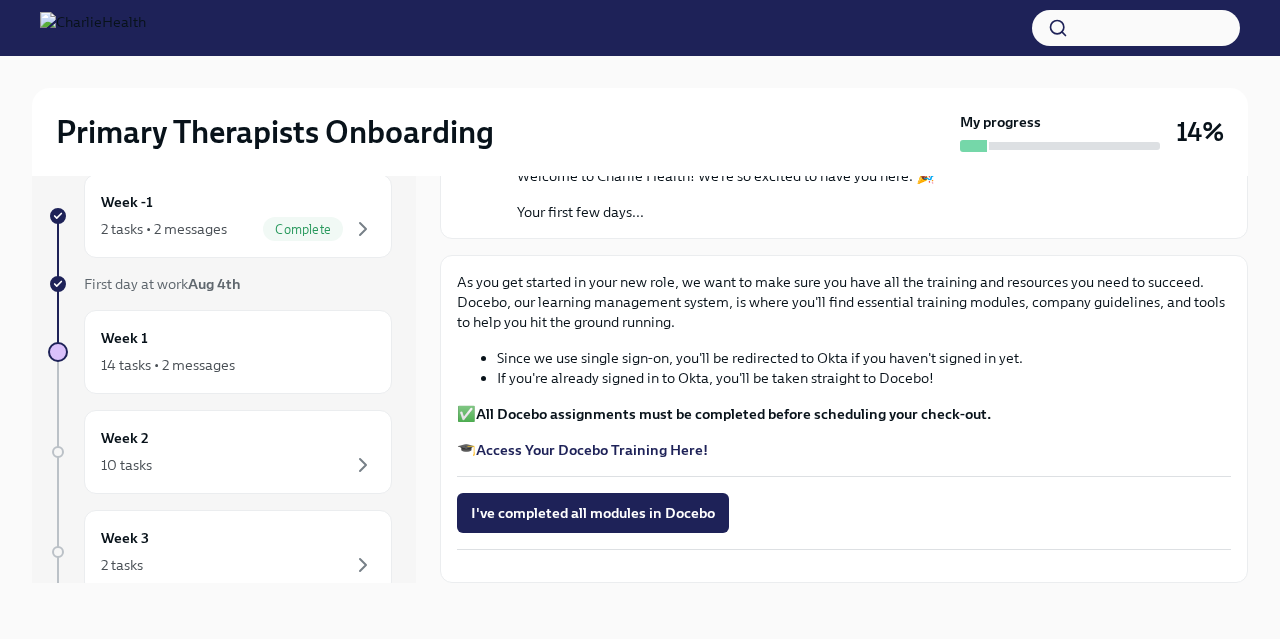 scroll, scrollTop: 233, scrollLeft: 0, axis: vertical 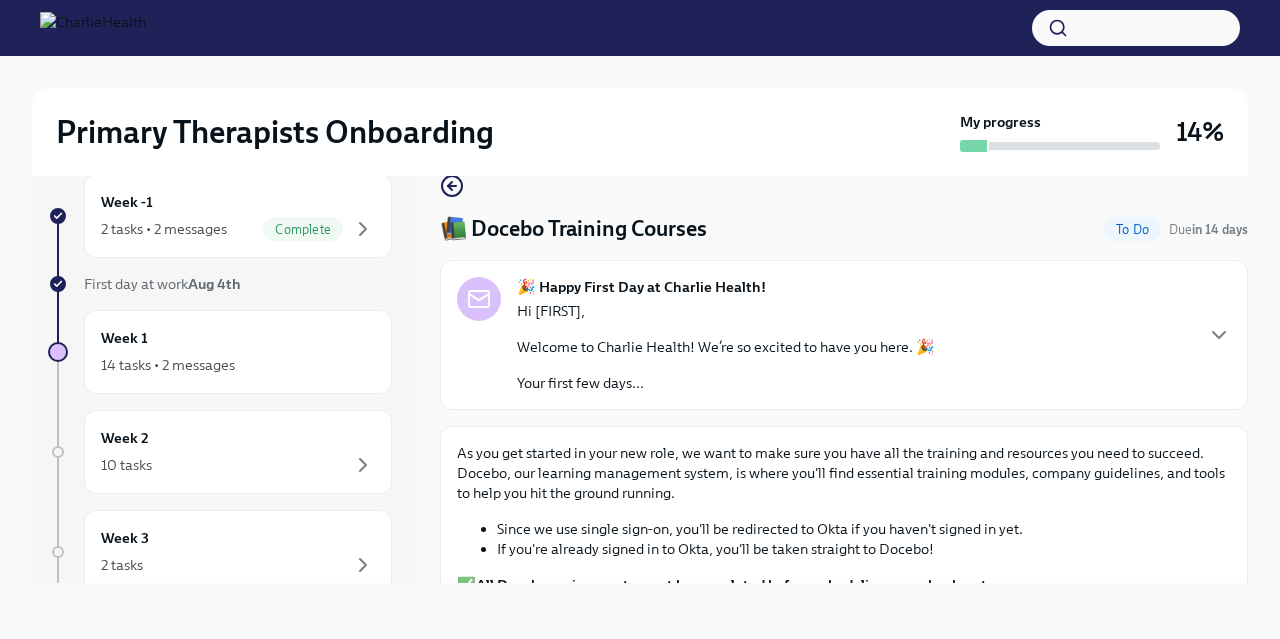 click on "Hi [FIRST],
Welcome to [COMPANY]! We’re so excited to have you here. 🎉
Your first few days..." at bounding box center (726, 347) 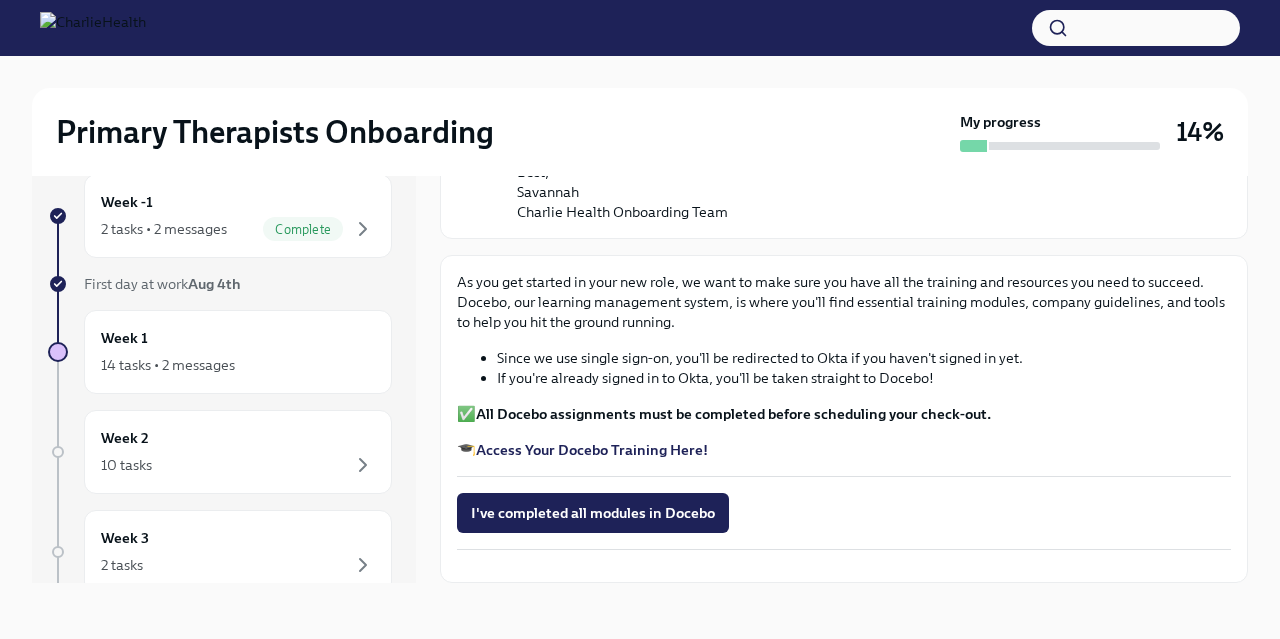 scroll, scrollTop: 1547, scrollLeft: 0, axis: vertical 